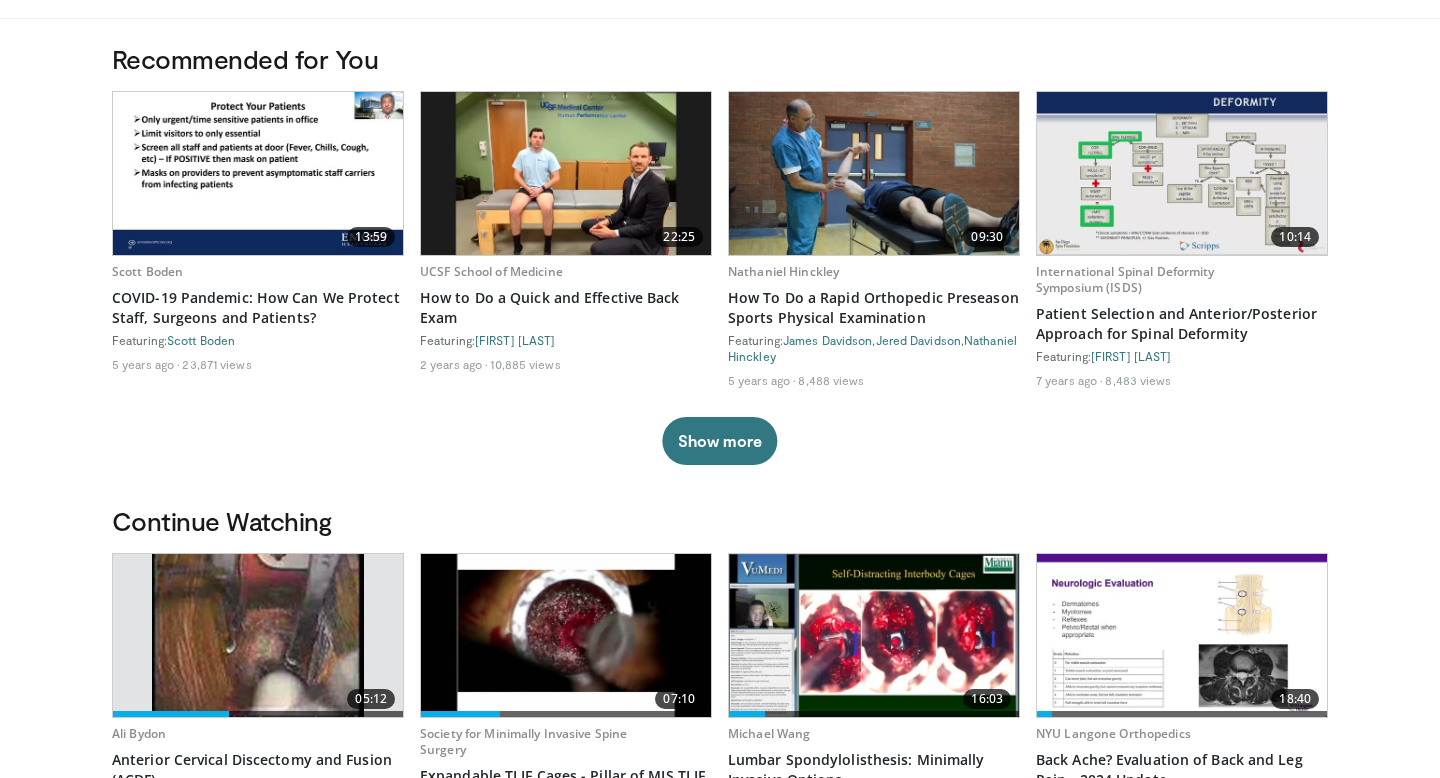 scroll, scrollTop: 154, scrollLeft: 0, axis: vertical 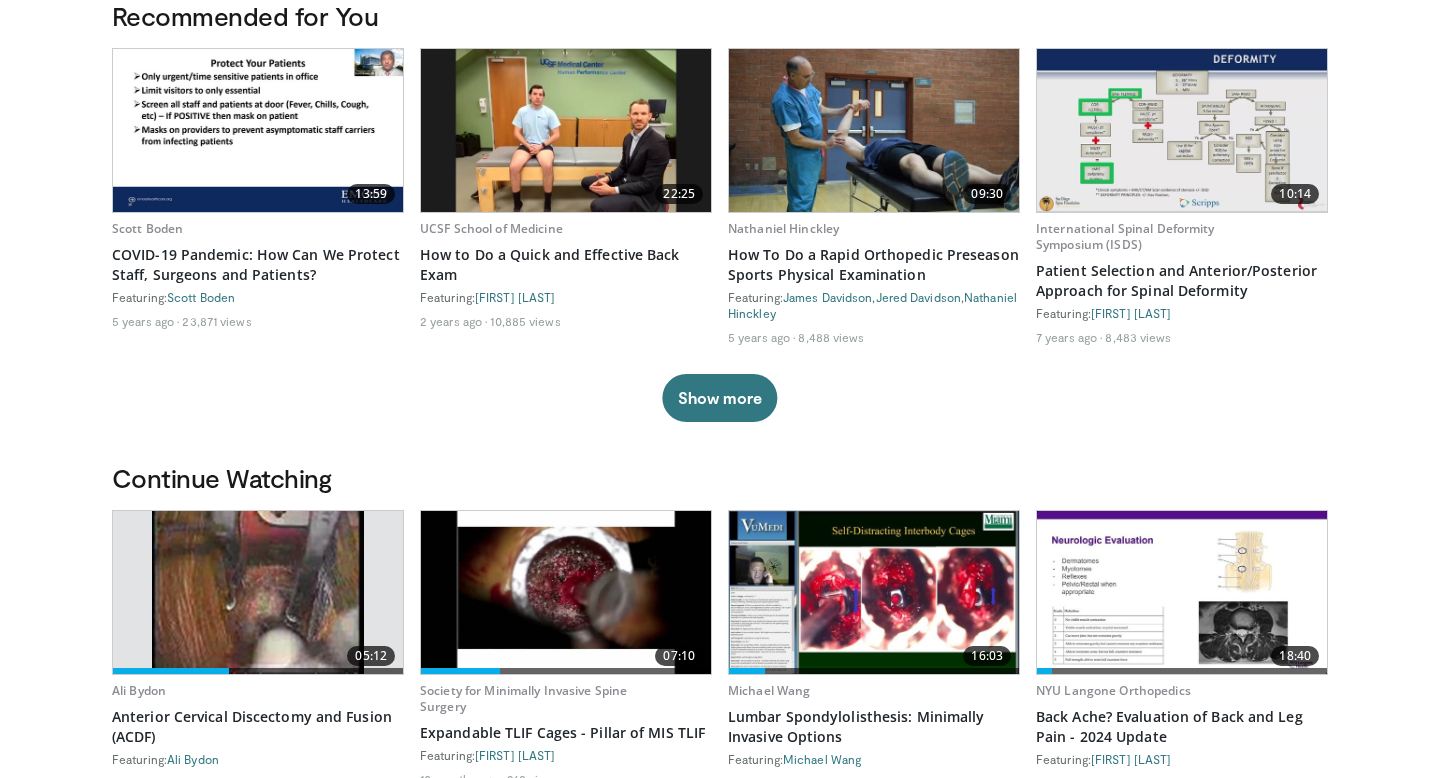 click at bounding box center (258, 592) 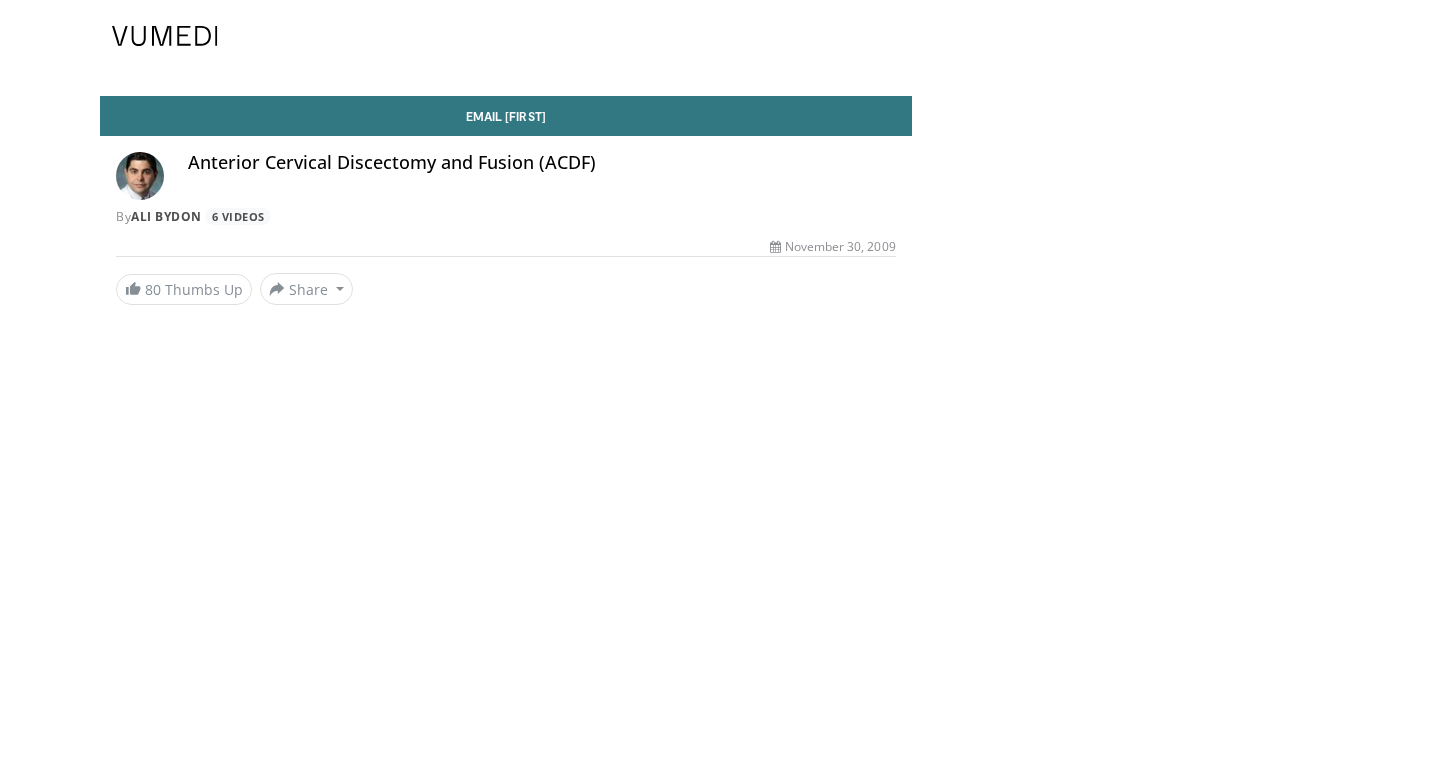 scroll, scrollTop: 0, scrollLeft: 0, axis: both 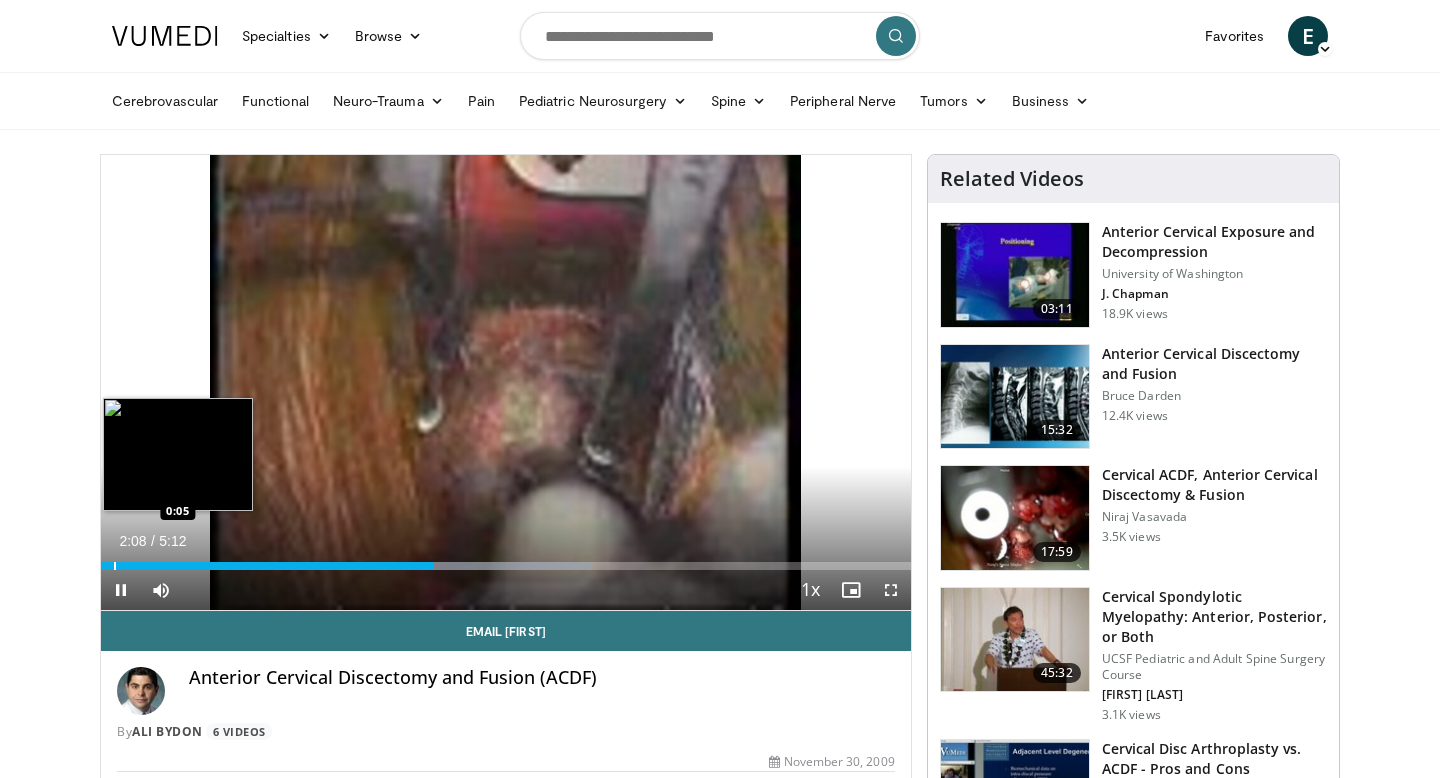 click at bounding box center (115, 566) 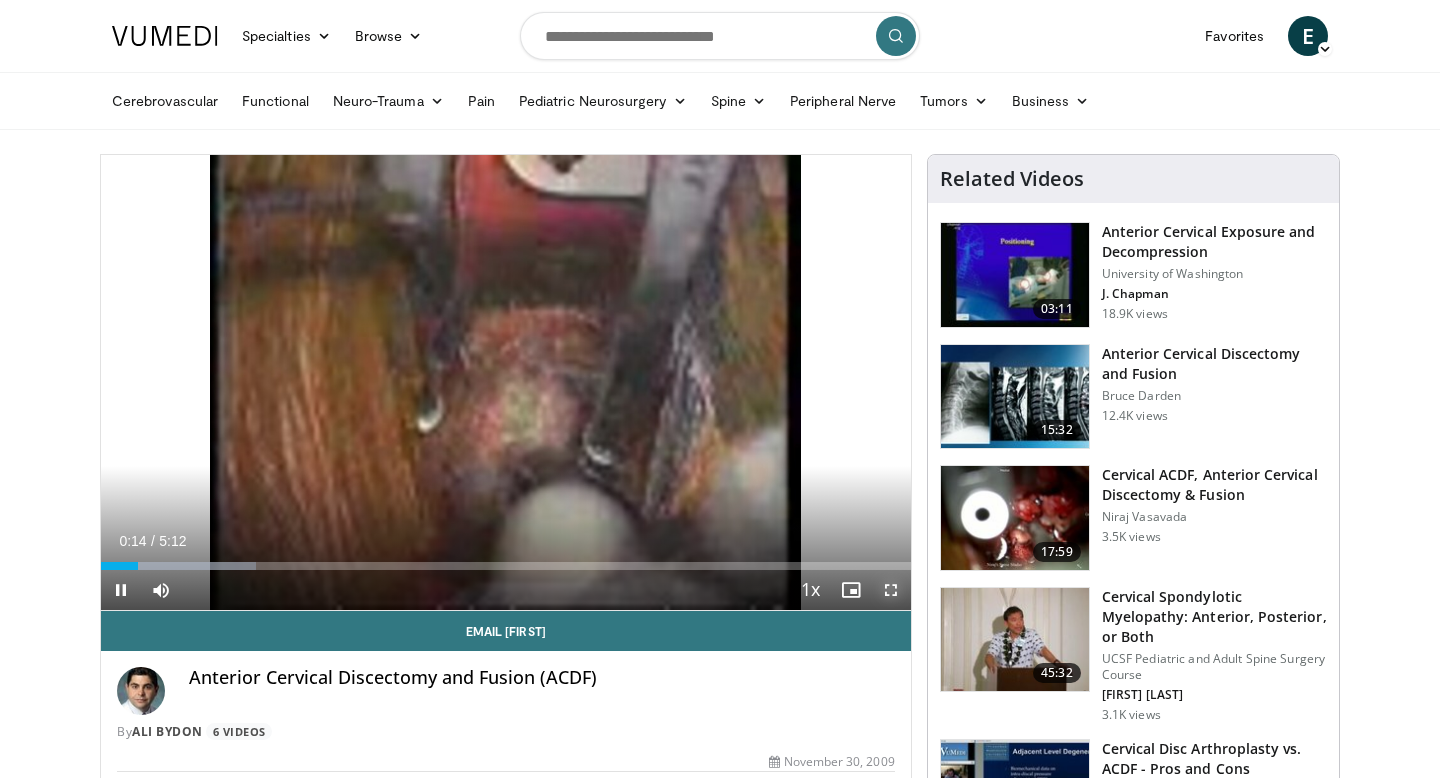 click at bounding box center (891, 590) 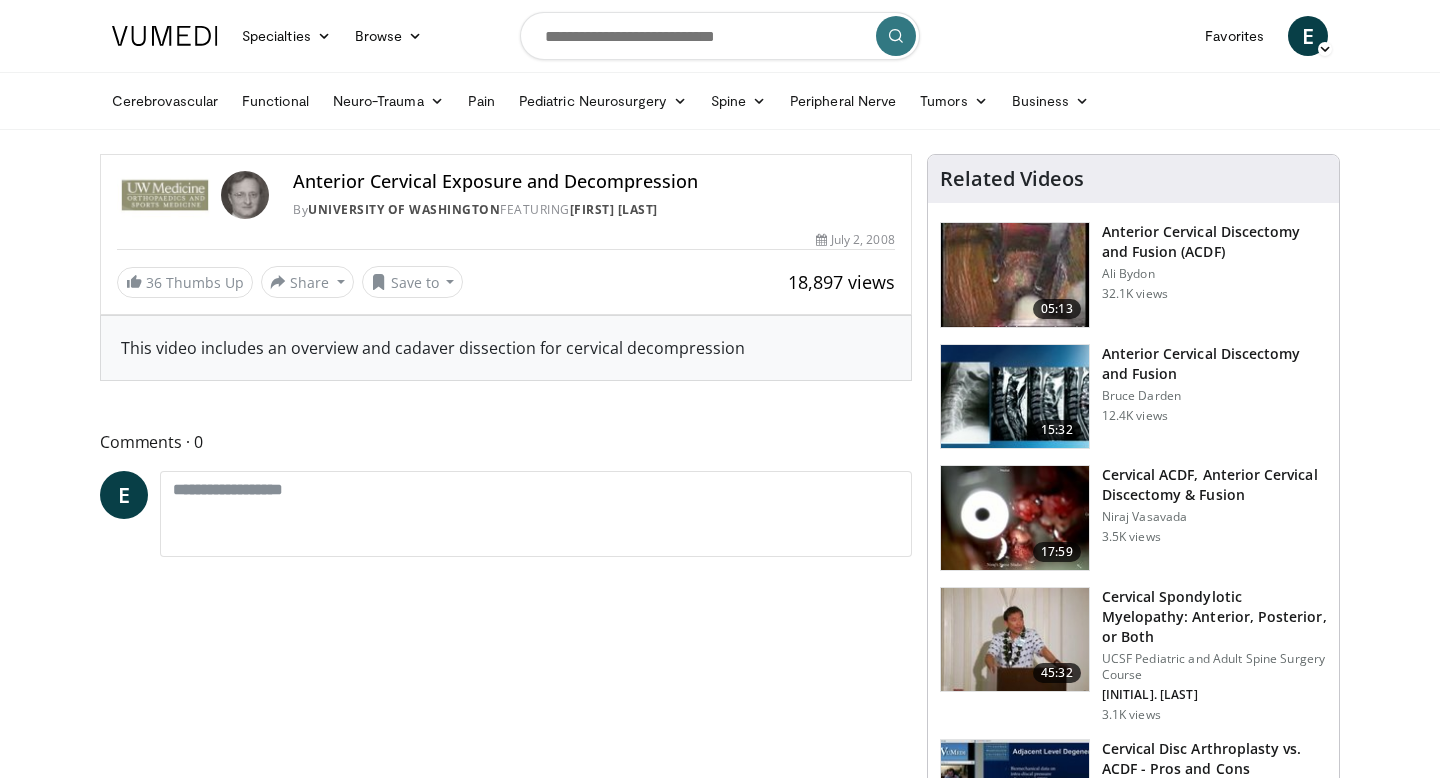 scroll, scrollTop: 0, scrollLeft: 0, axis: both 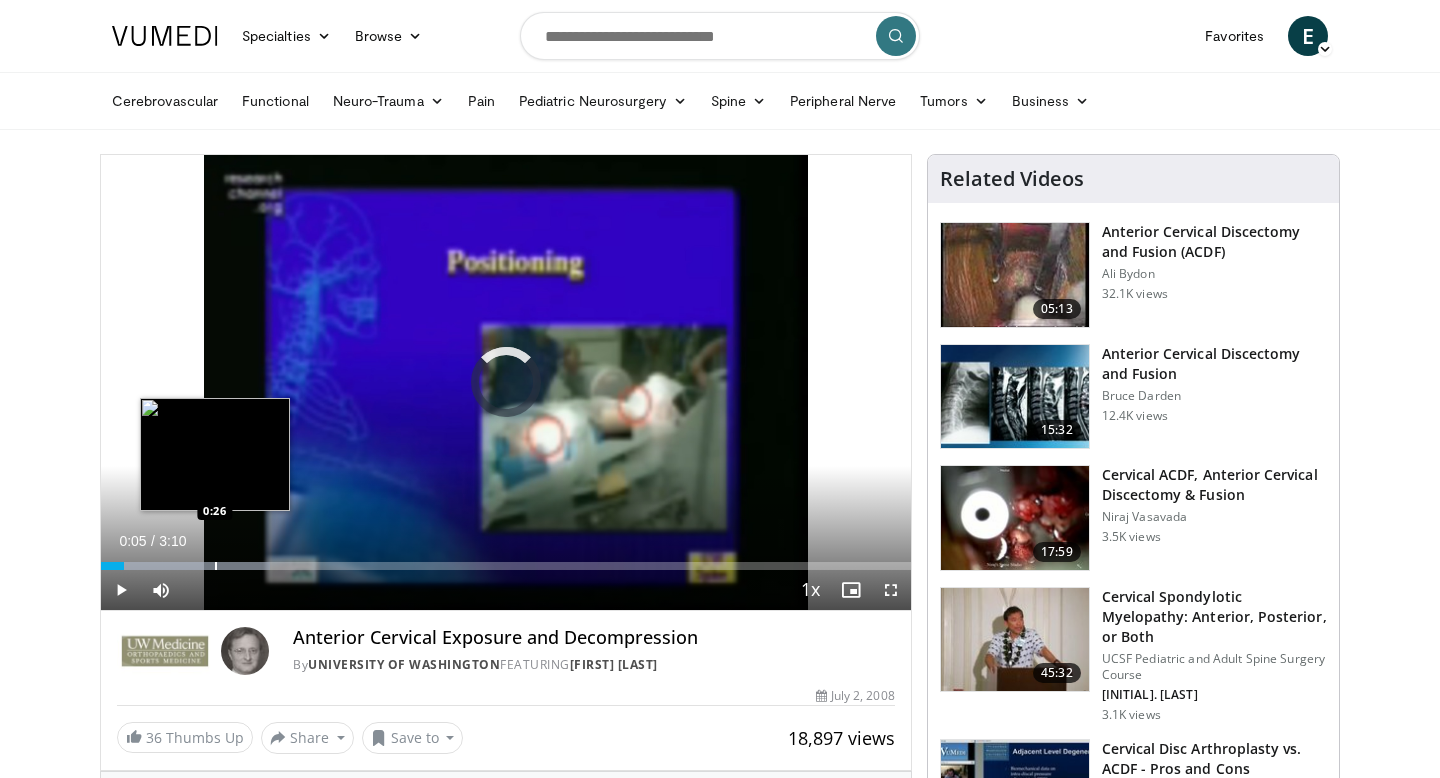 click on "Loaded :  20.90% 0:05 0:26" at bounding box center [506, 560] 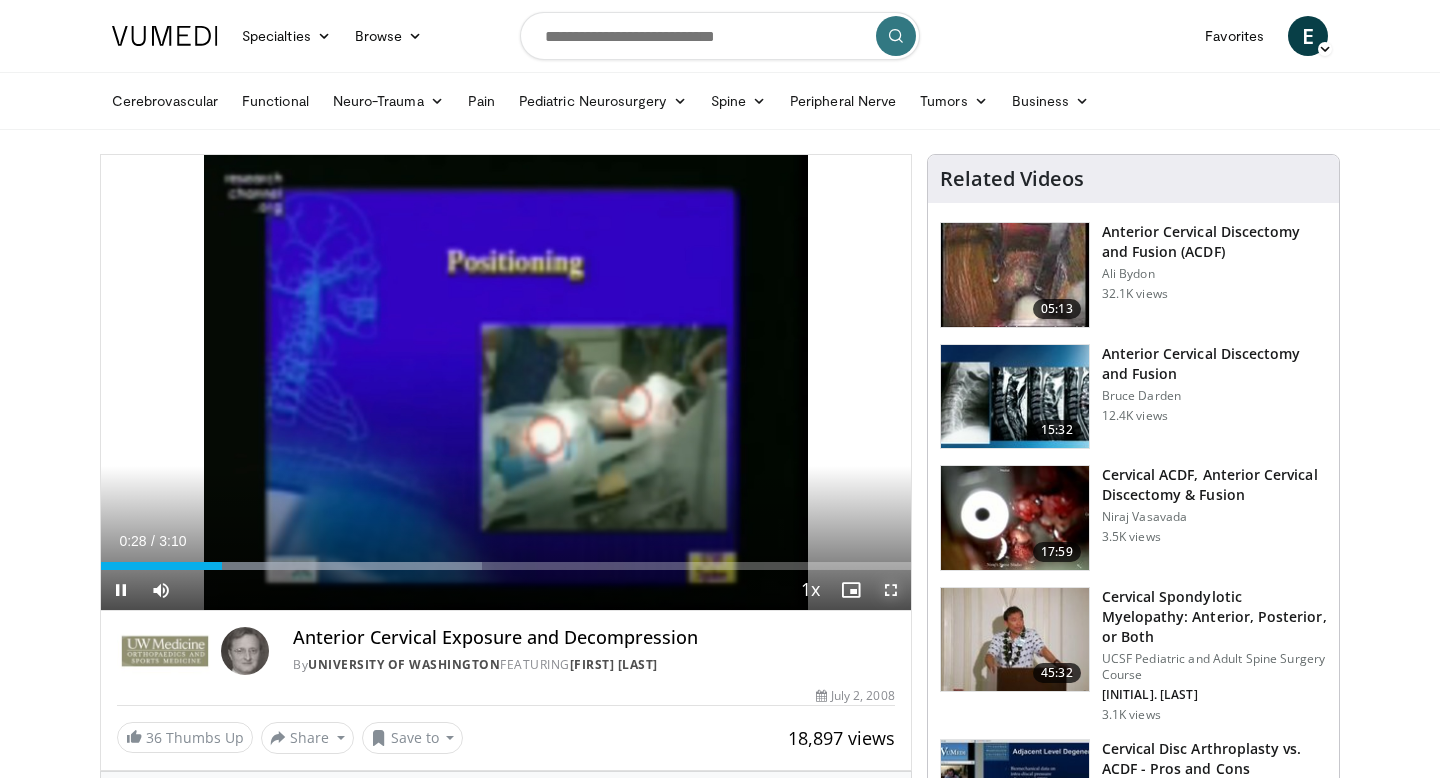 click at bounding box center [891, 590] 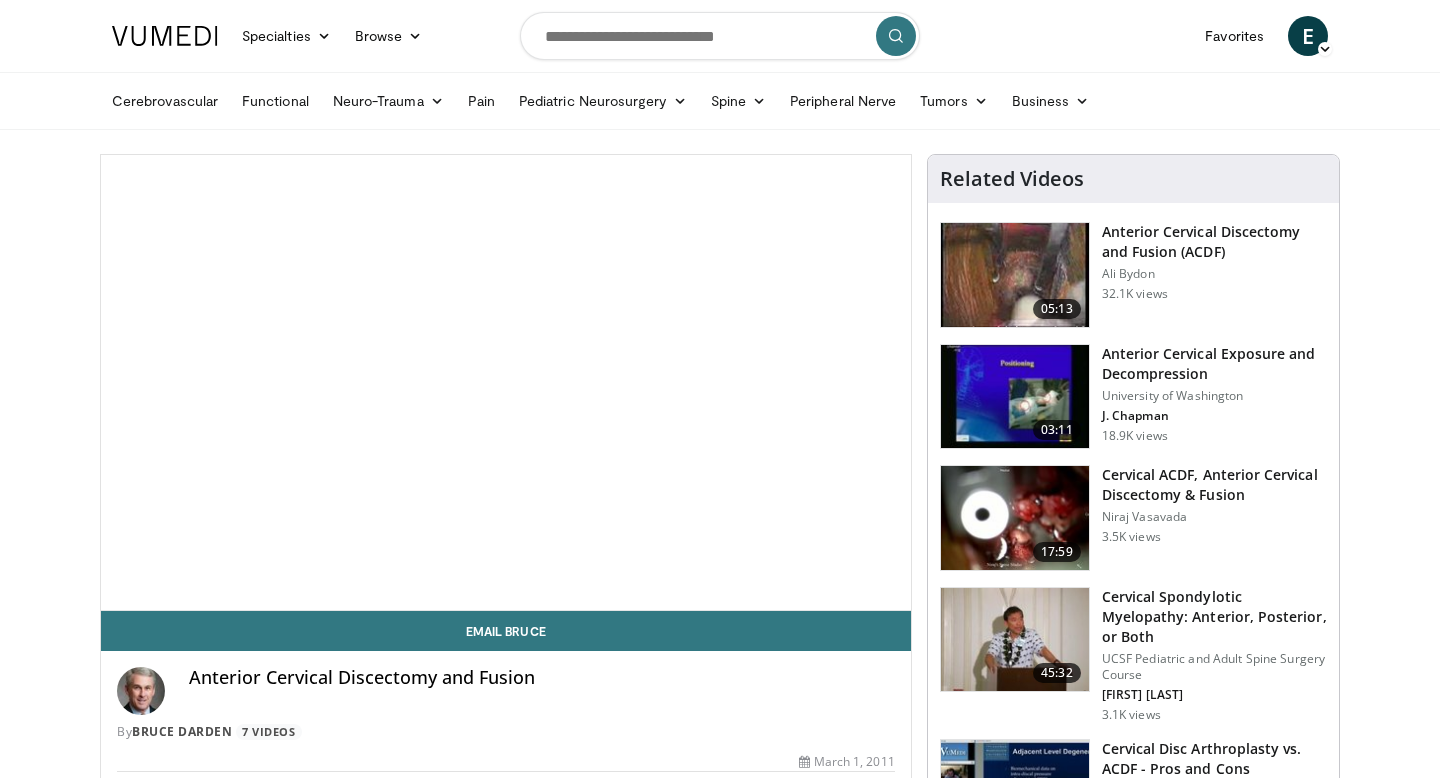 scroll, scrollTop: 0, scrollLeft: 0, axis: both 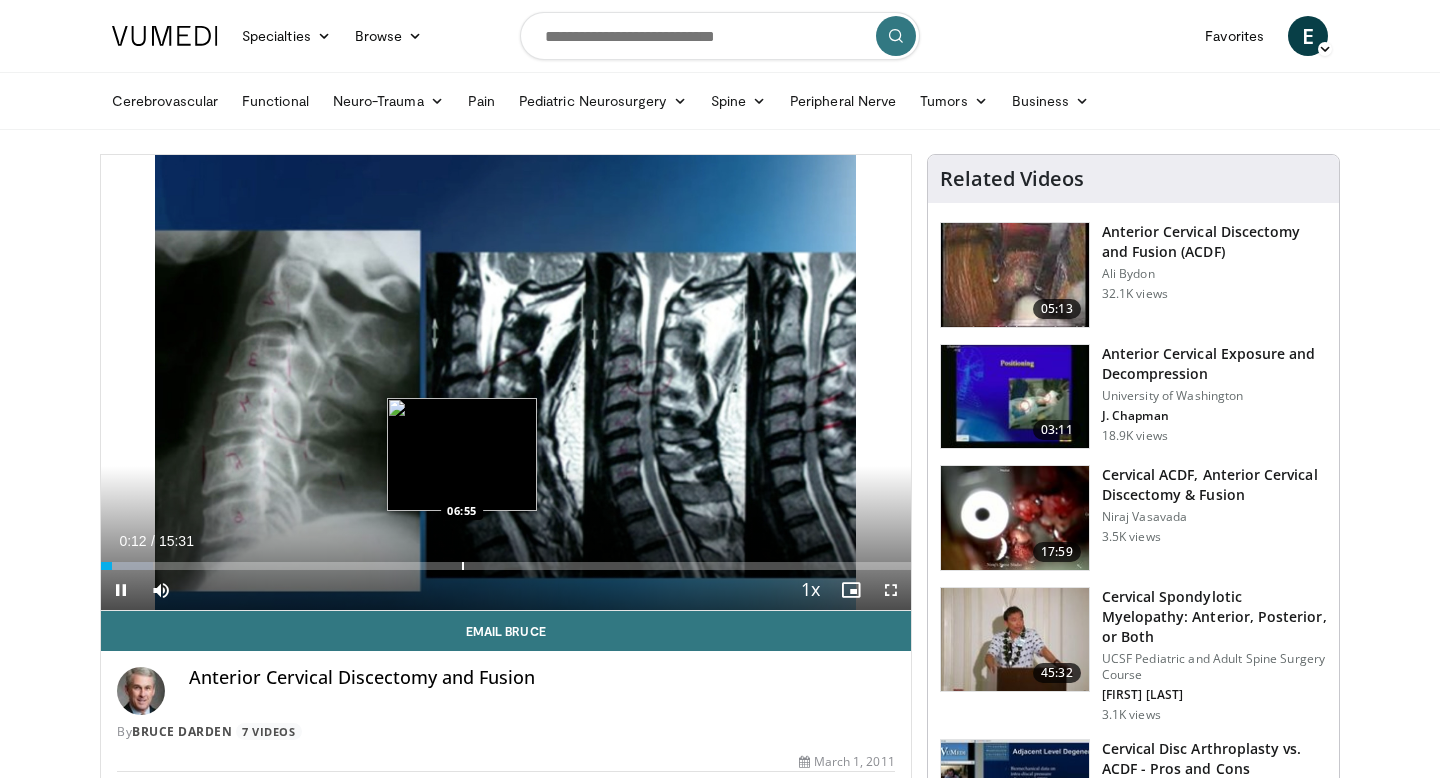 click at bounding box center (463, 566) 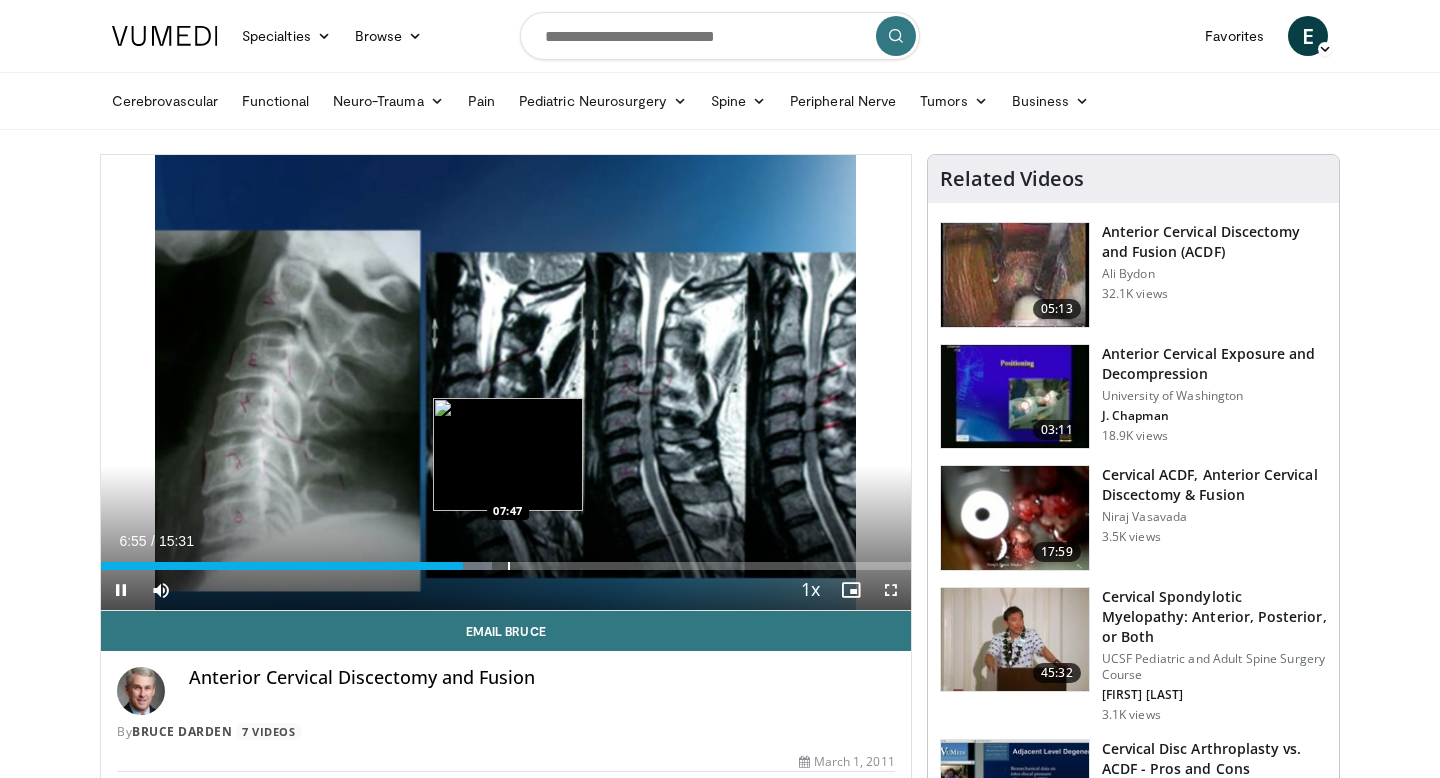 click on "Loaded :  48.32% 06:55 07:47" at bounding box center [506, 560] 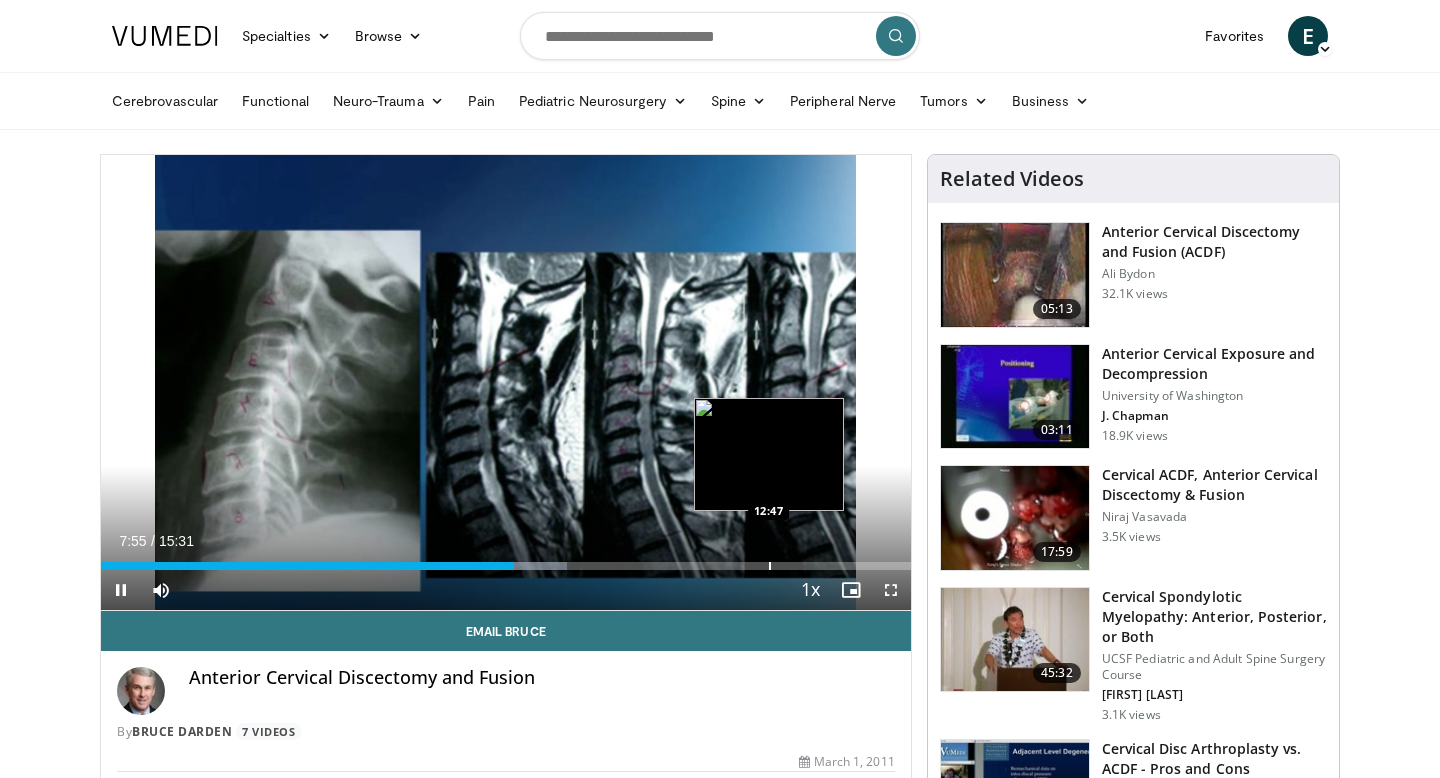 click at bounding box center (770, 566) 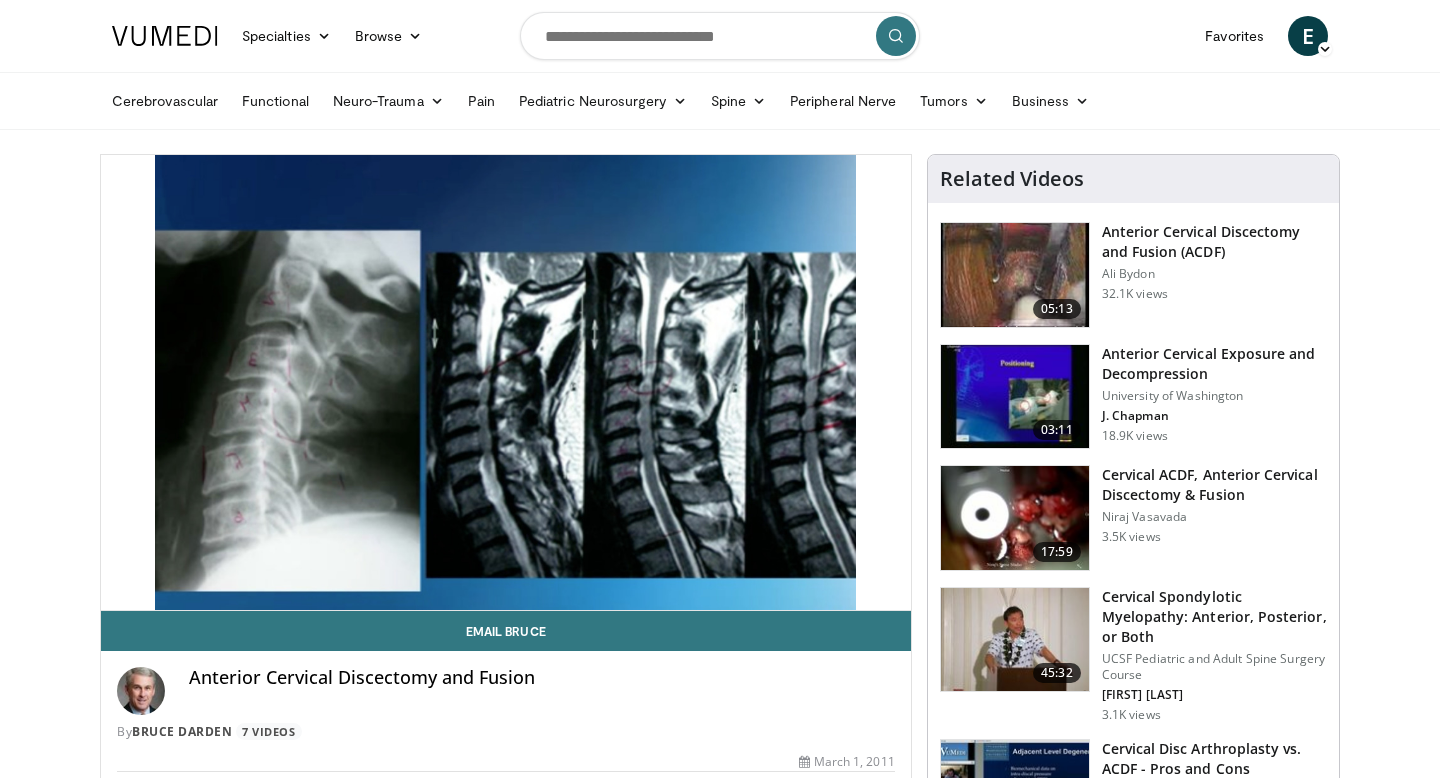 click at bounding box center (1015, 518) 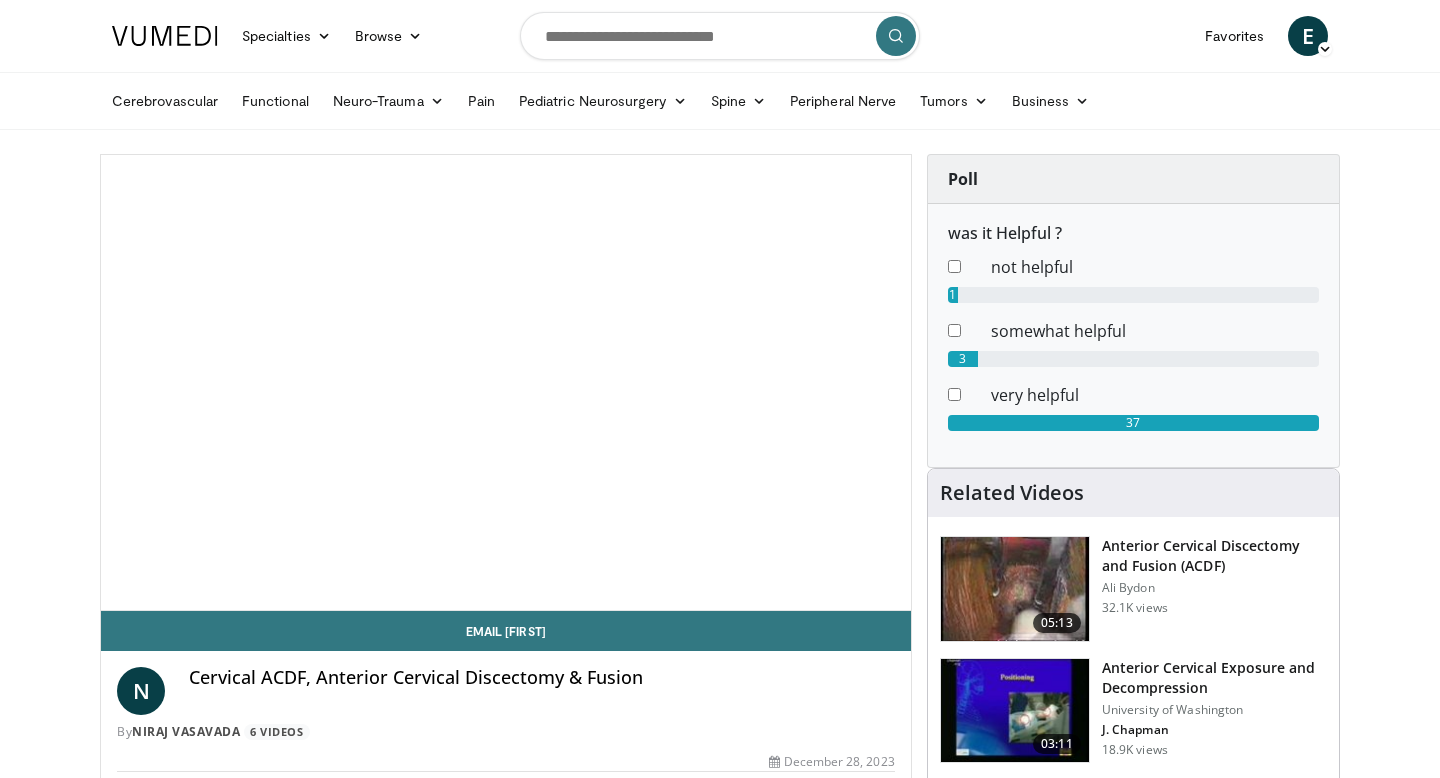 scroll, scrollTop: 0, scrollLeft: 0, axis: both 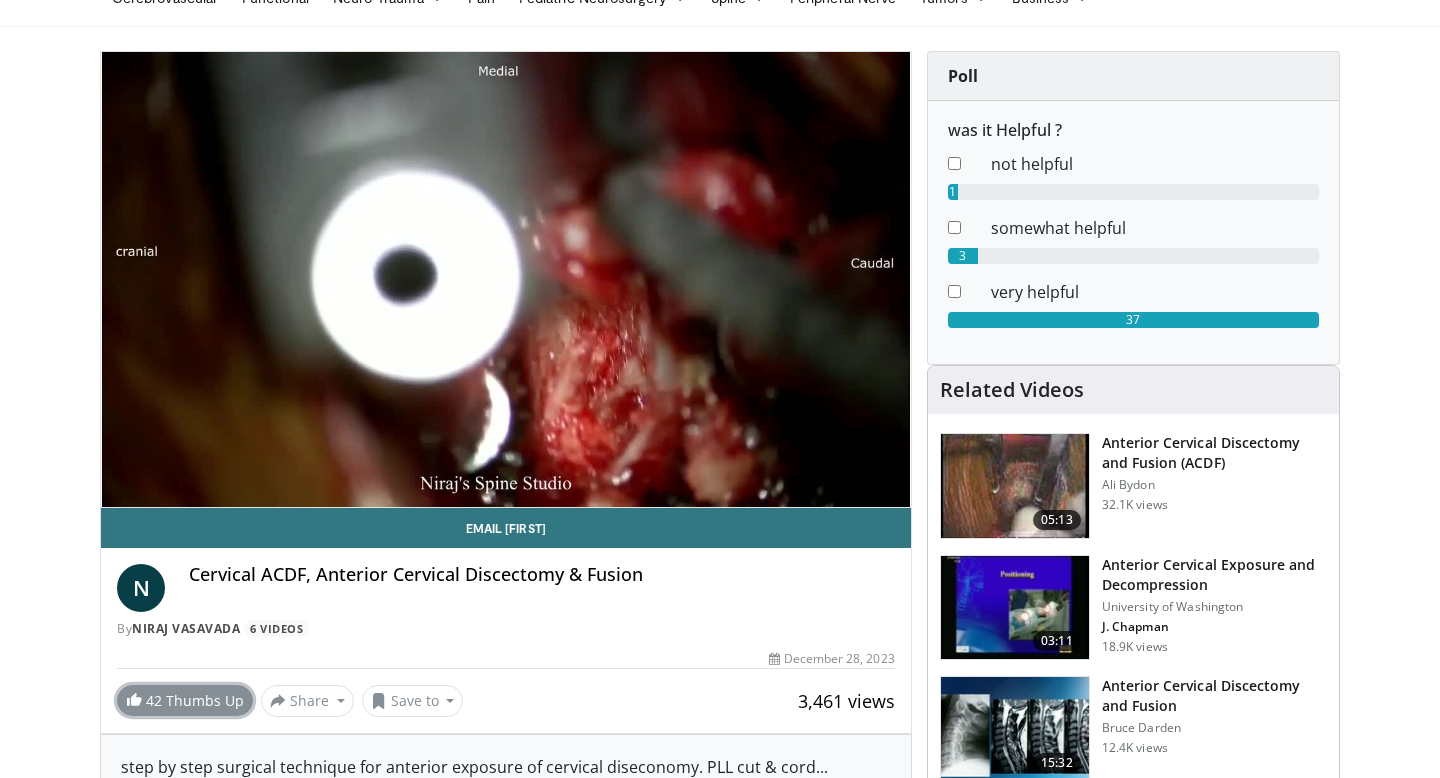 click on "42
Thumbs Up" at bounding box center [185, 700] 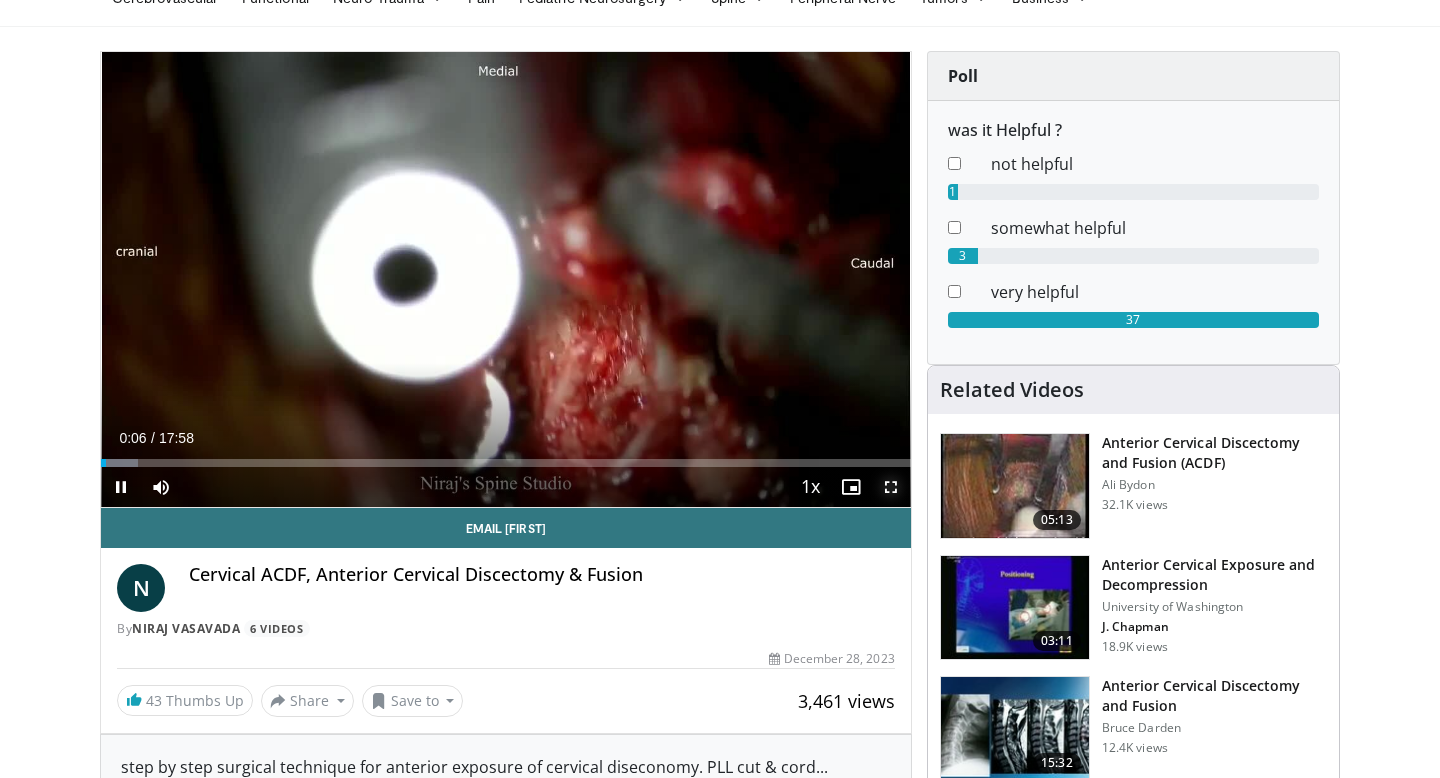 click at bounding box center [891, 487] 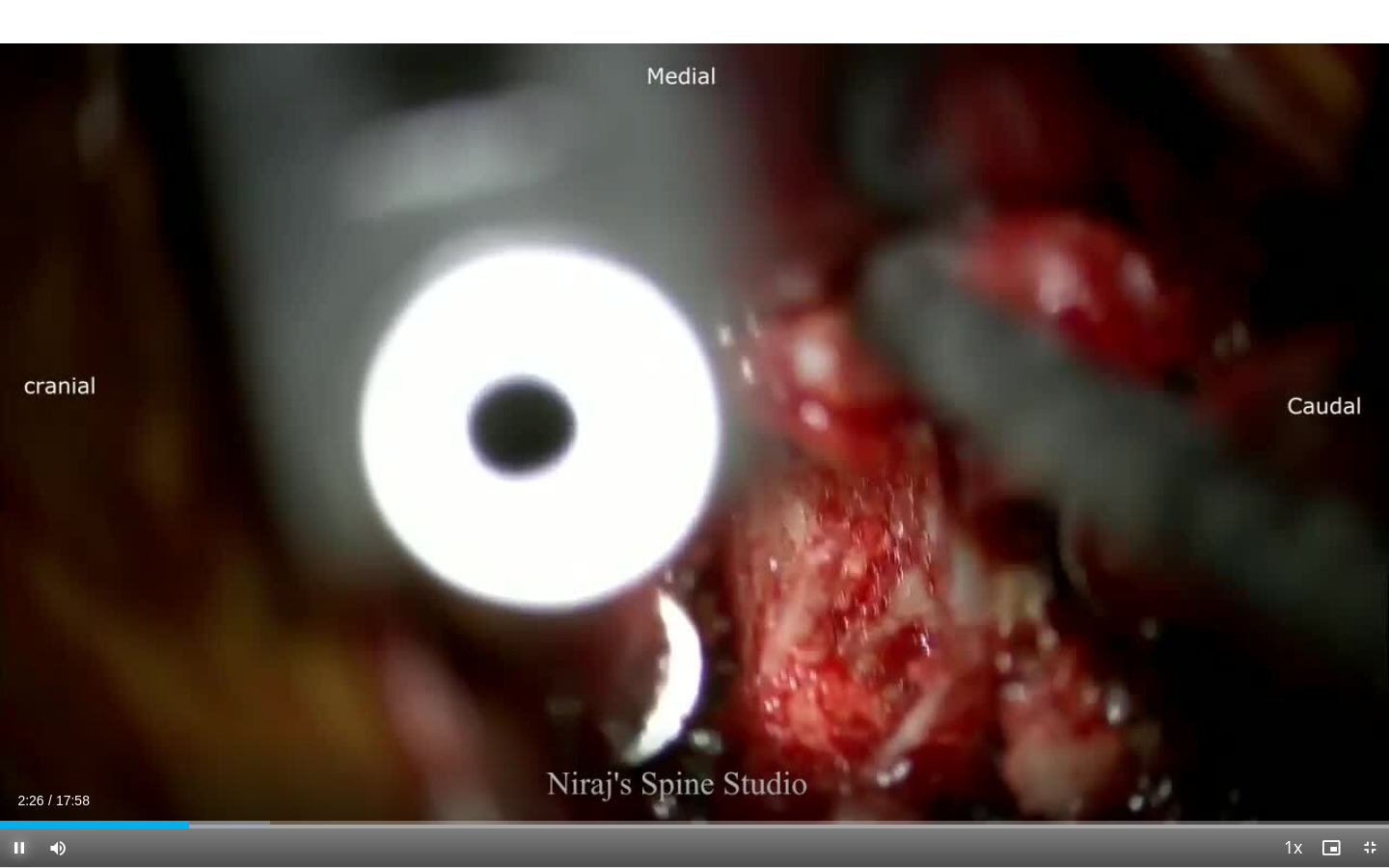 click at bounding box center (19, 848) 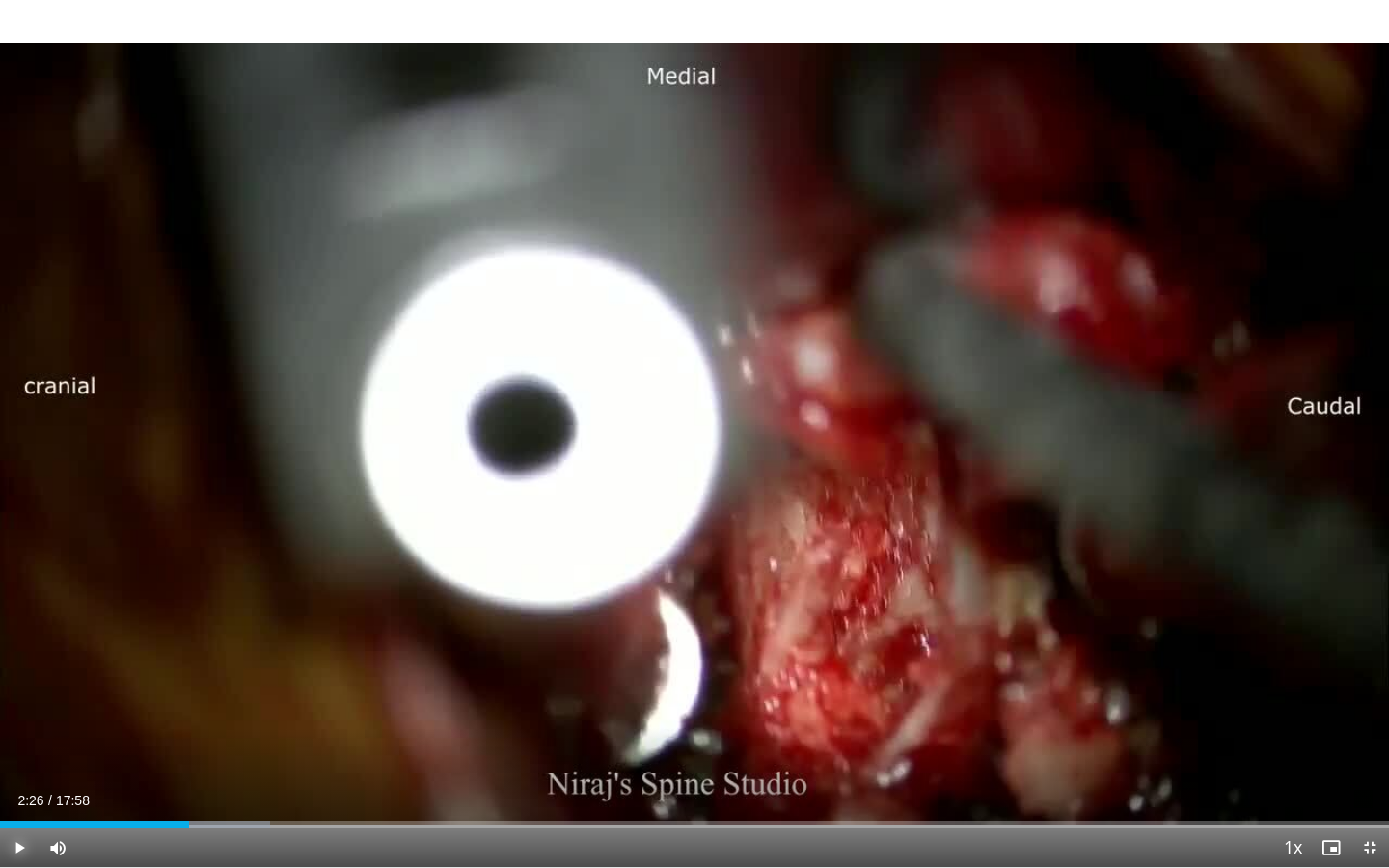 click at bounding box center (19, 848) 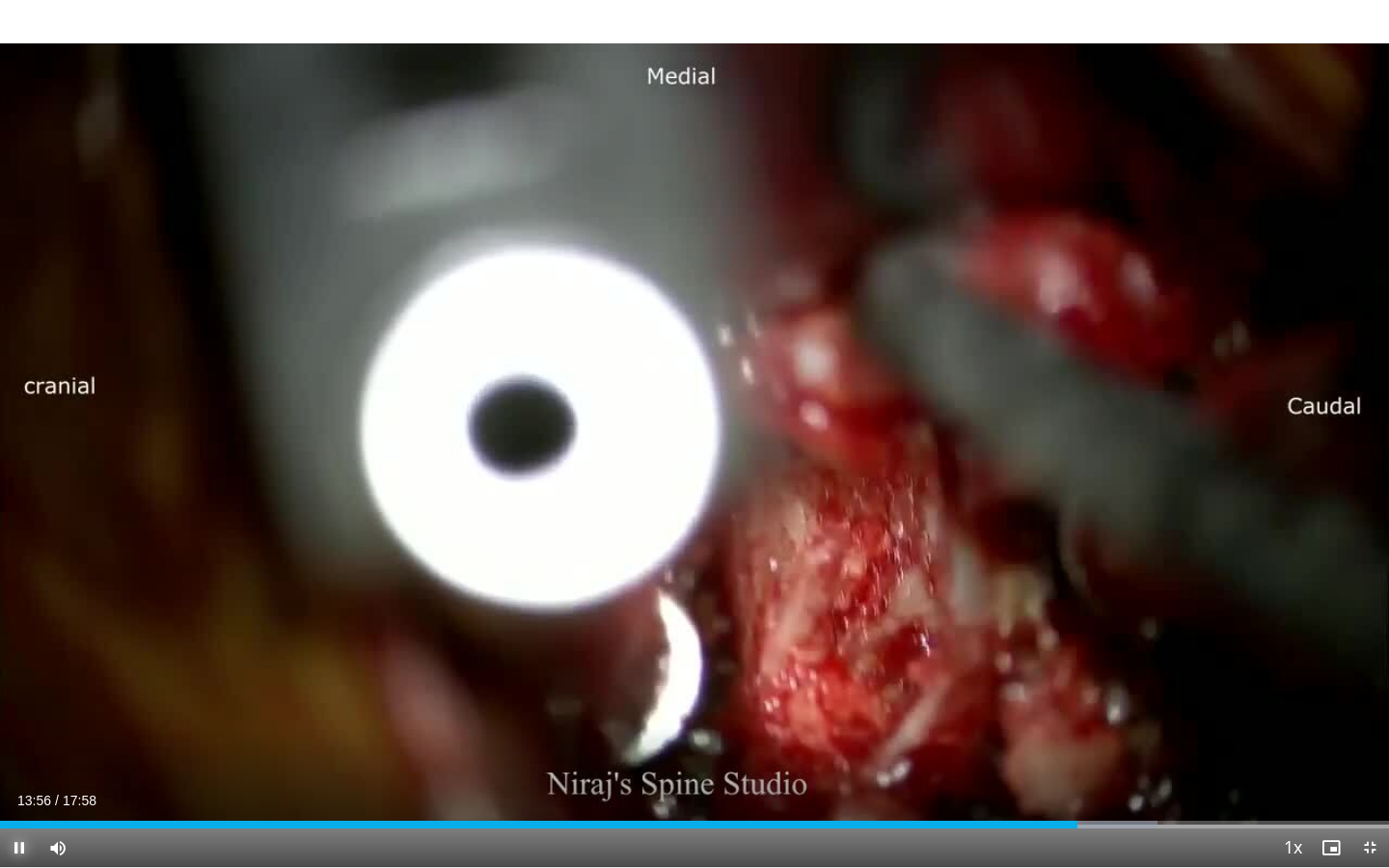 click at bounding box center [19, 848] 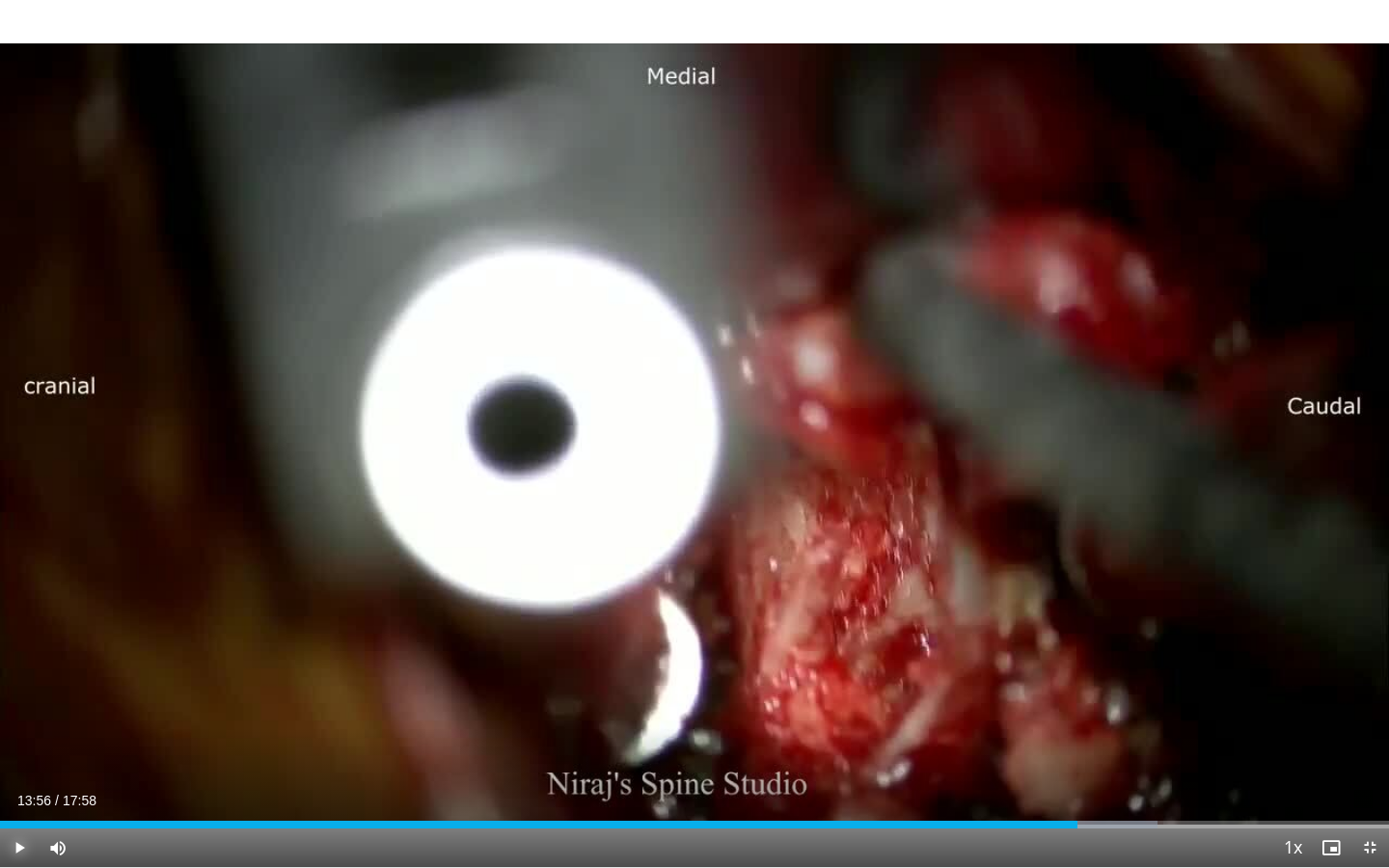 click at bounding box center (19, 848) 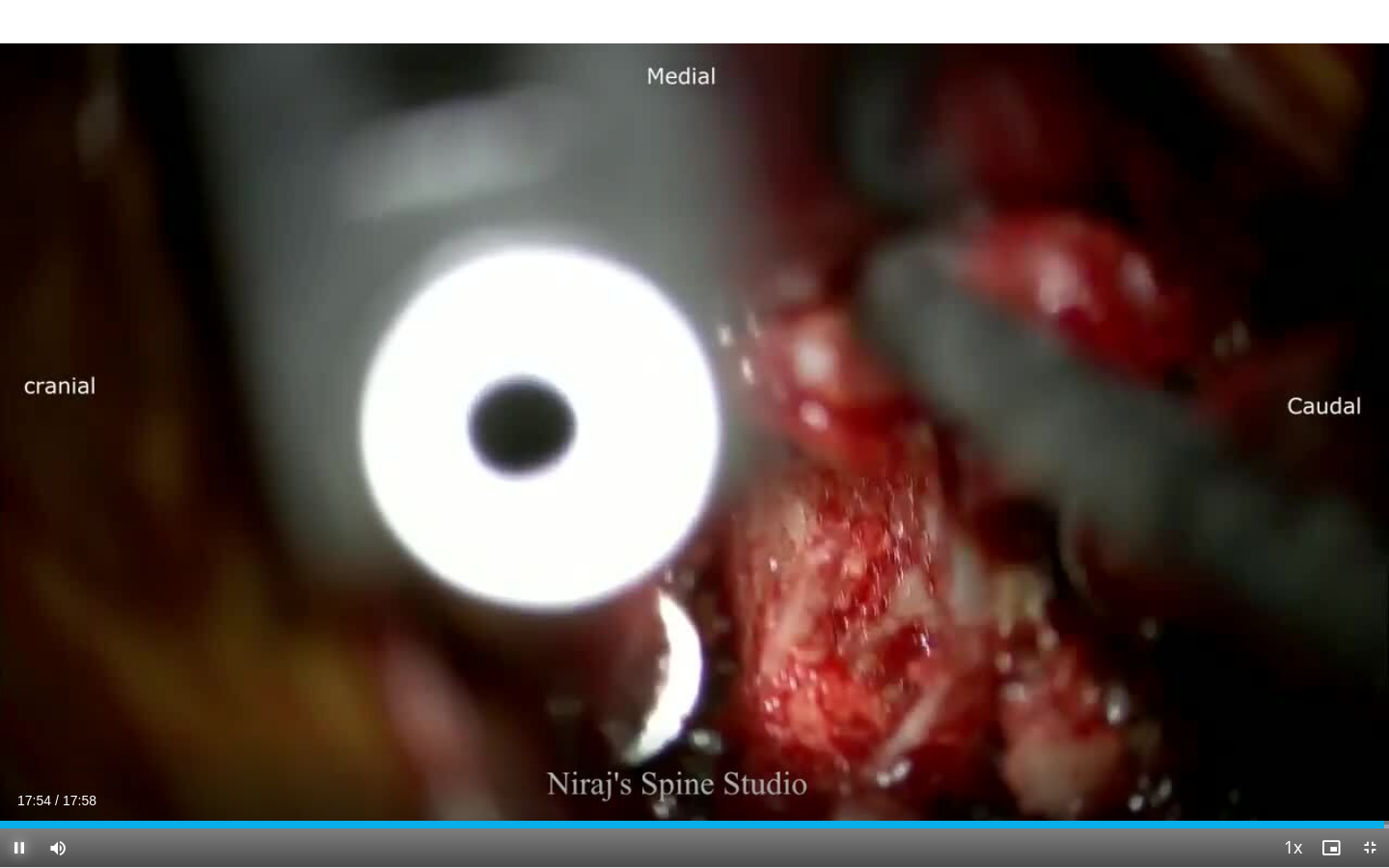 click at bounding box center (19, 848) 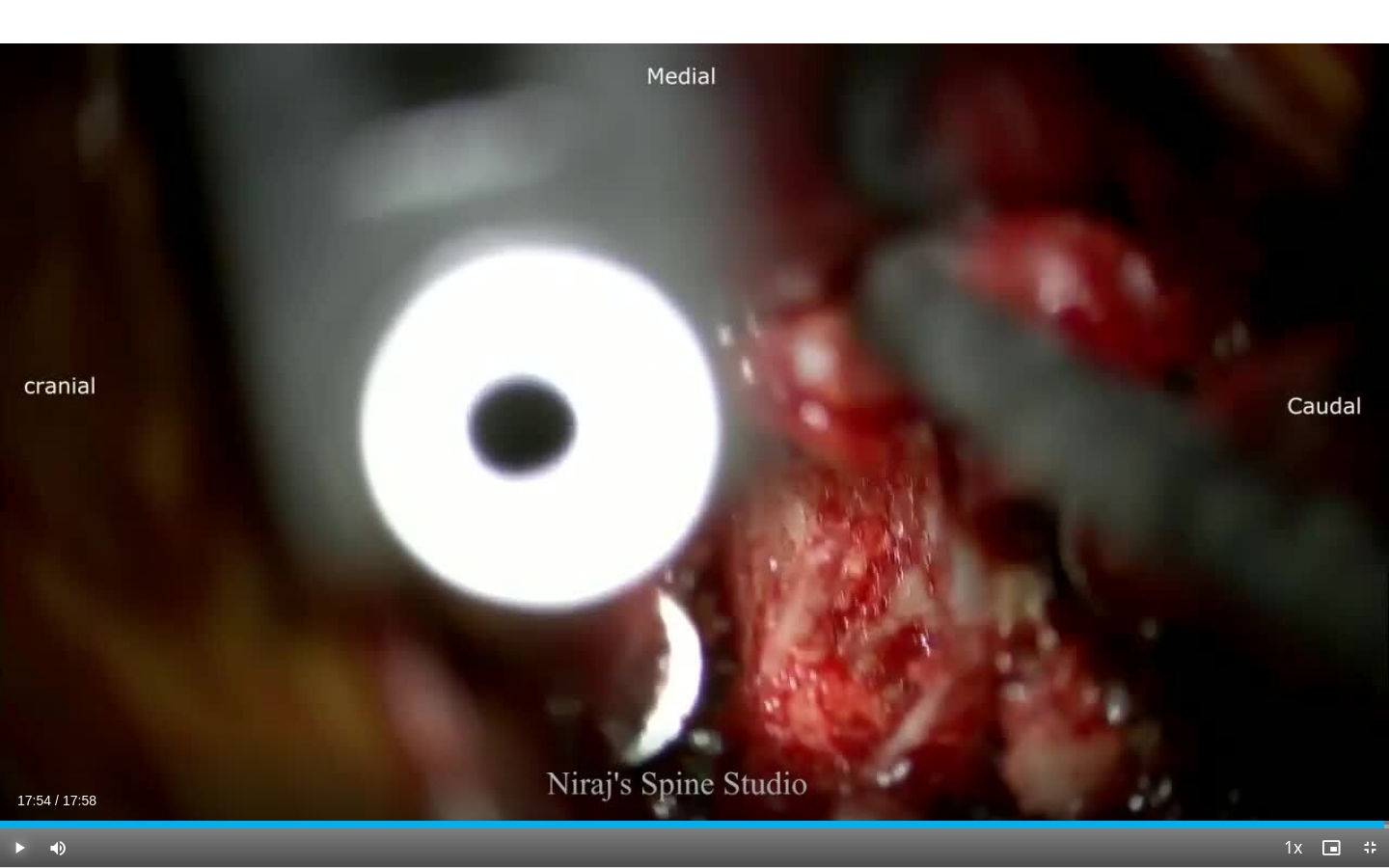 type 